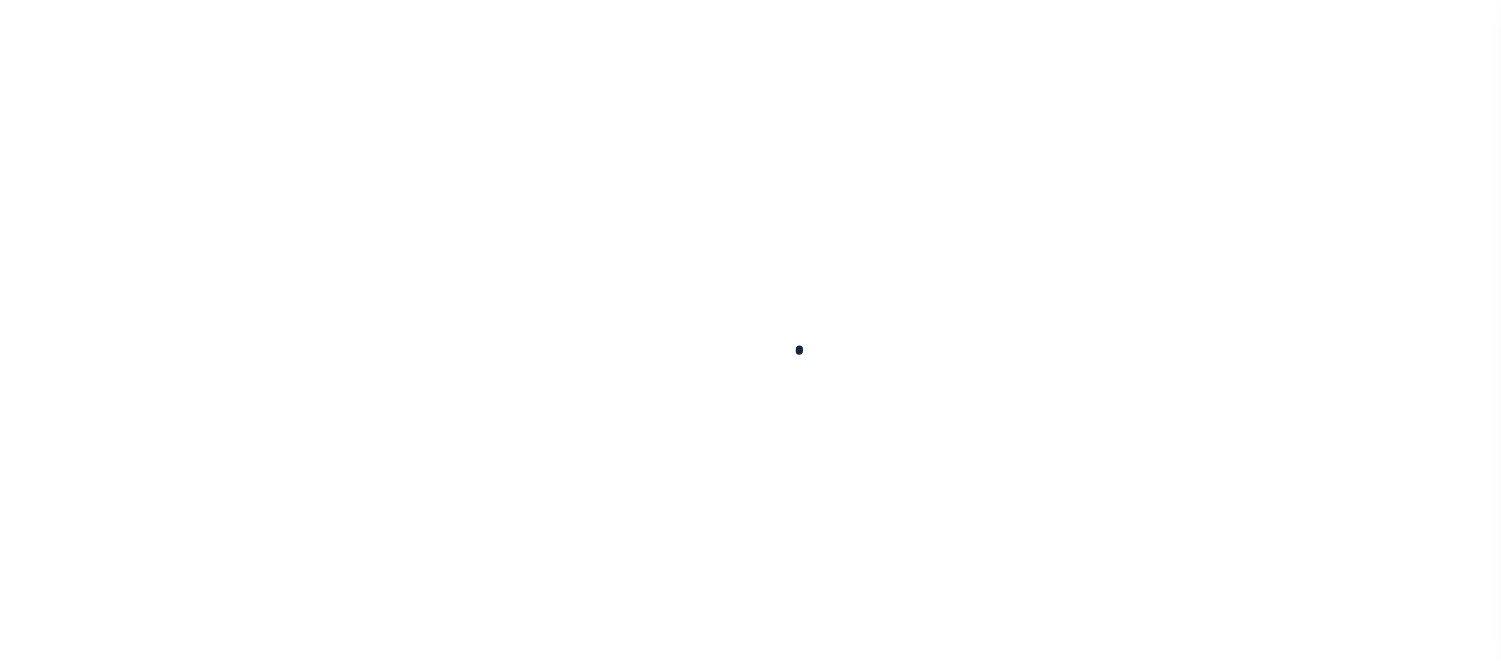 scroll, scrollTop: 0, scrollLeft: 0, axis: both 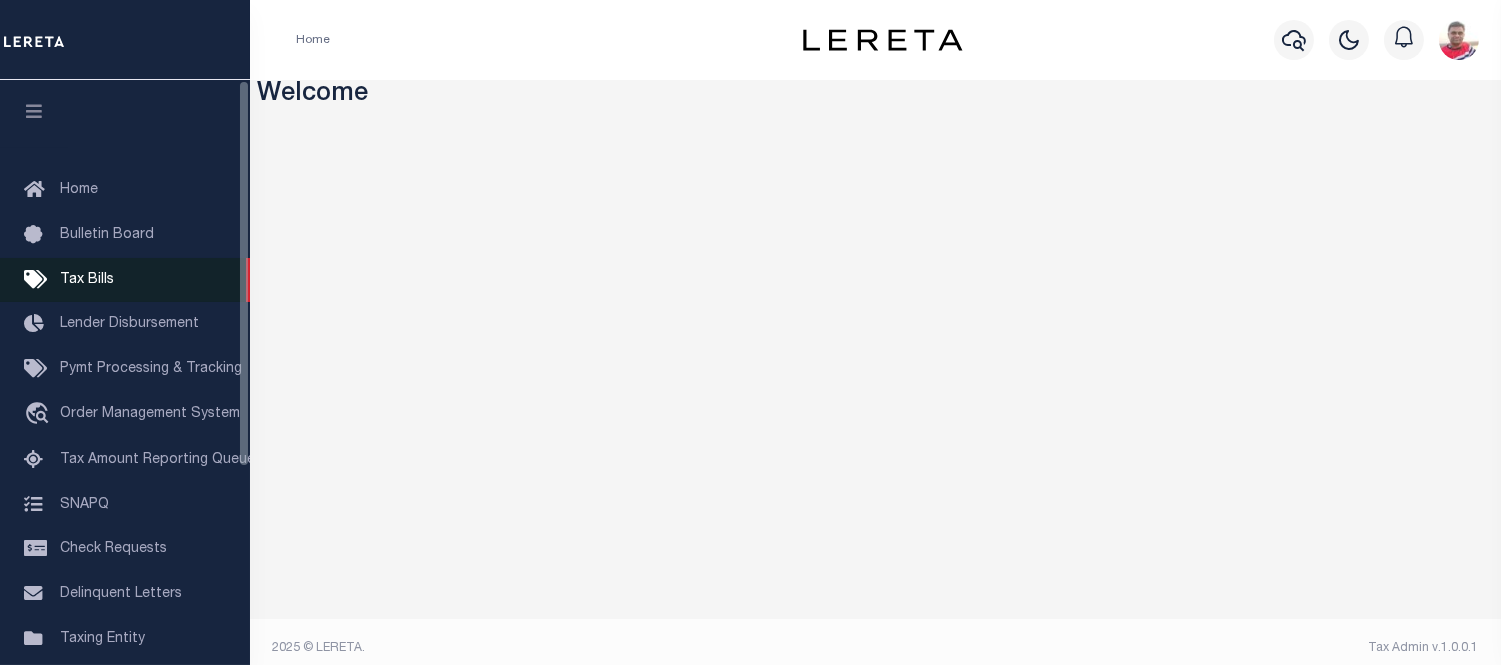 click on "Tax Bills" at bounding box center (87, 280) 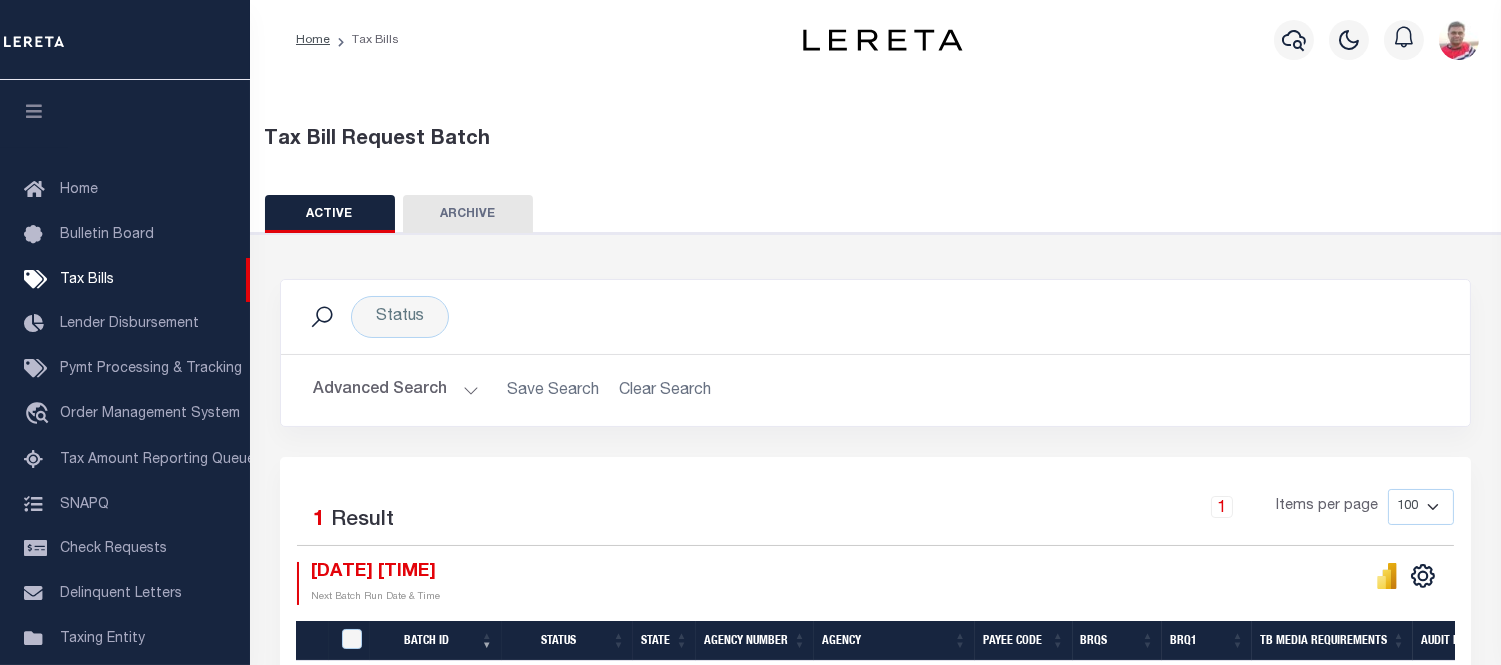 scroll, scrollTop: 171, scrollLeft: 0, axis: vertical 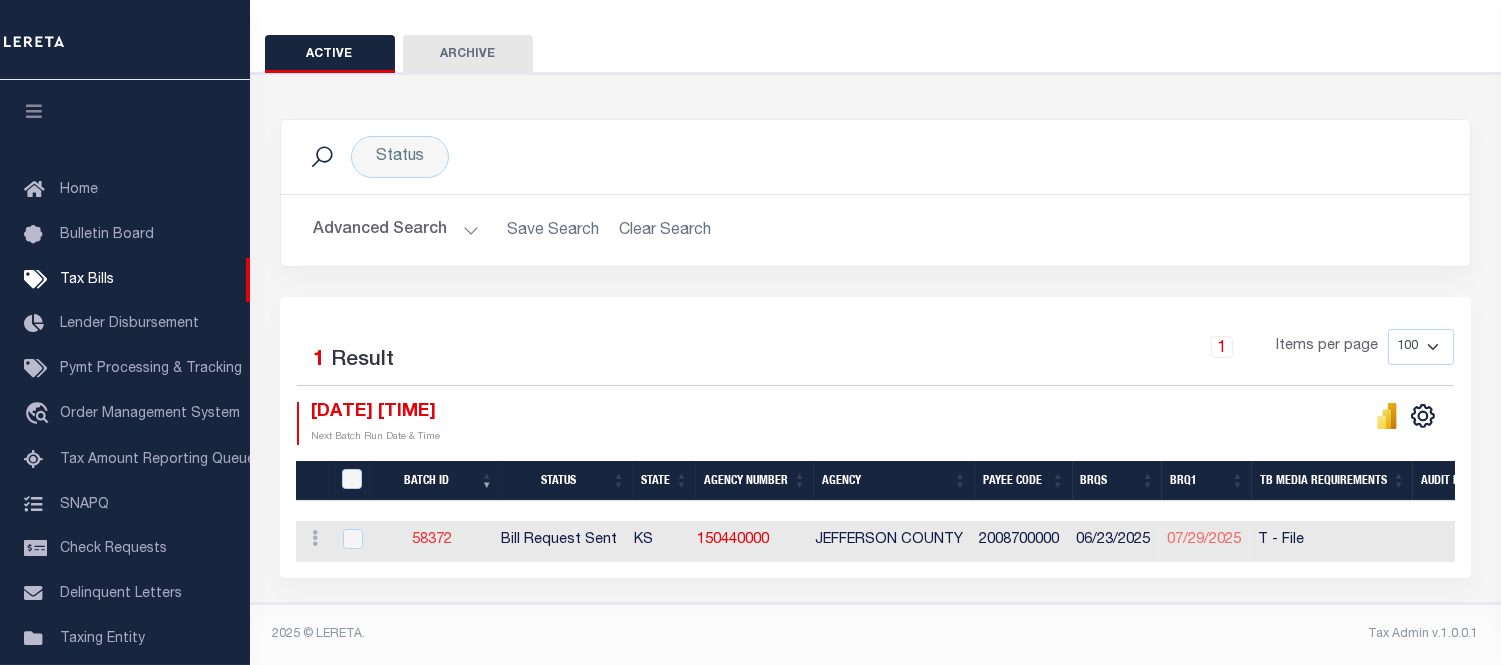 drag, startPoint x: 440, startPoint y: 526, endPoint x: 442, endPoint y: 385, distance: 141.01419 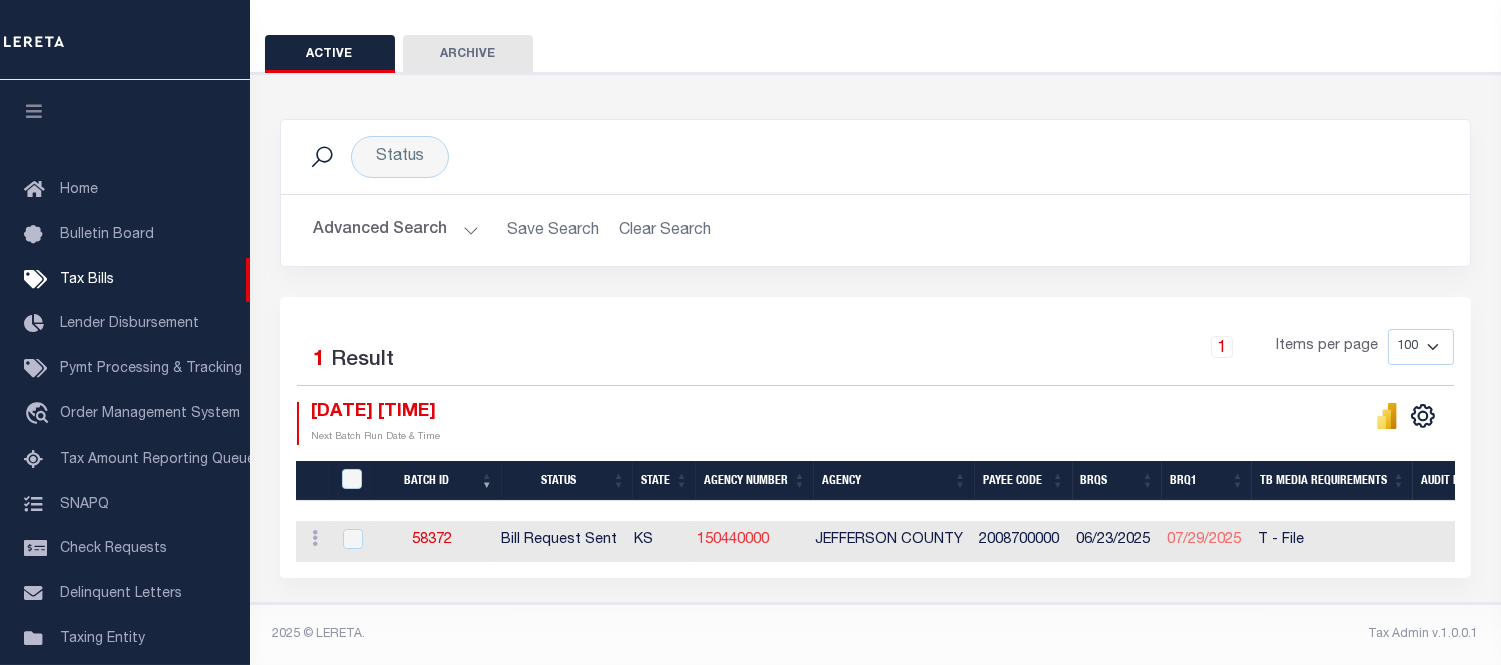 click on "150440000" at bounding box center (733, 540) 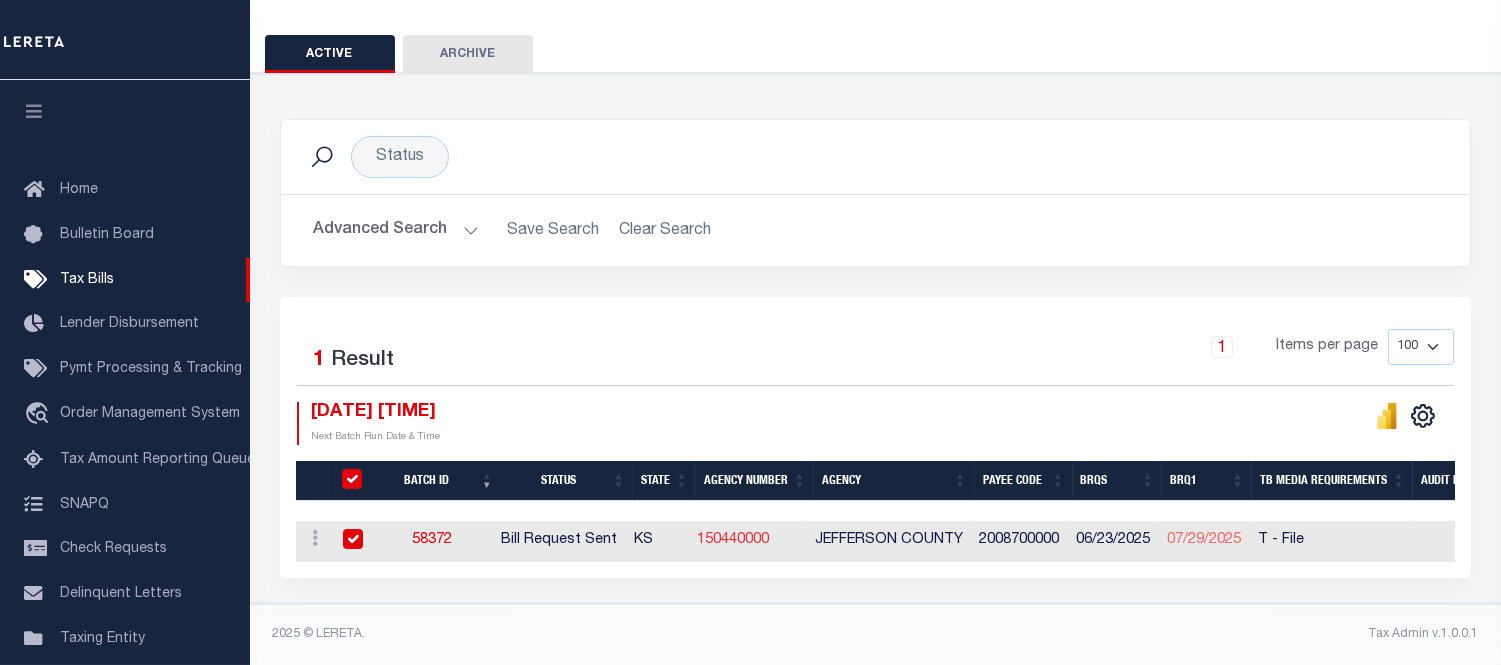 checkbox on "true" 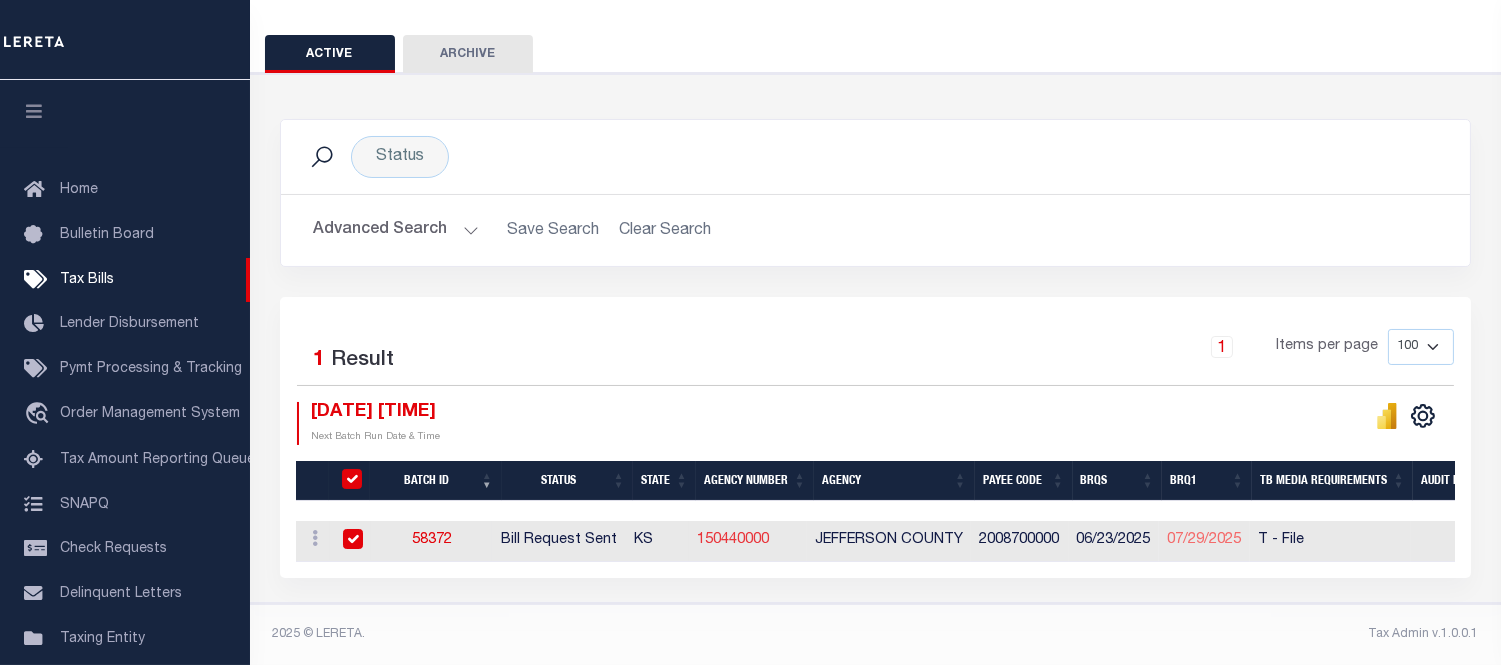 checkbox on "true" 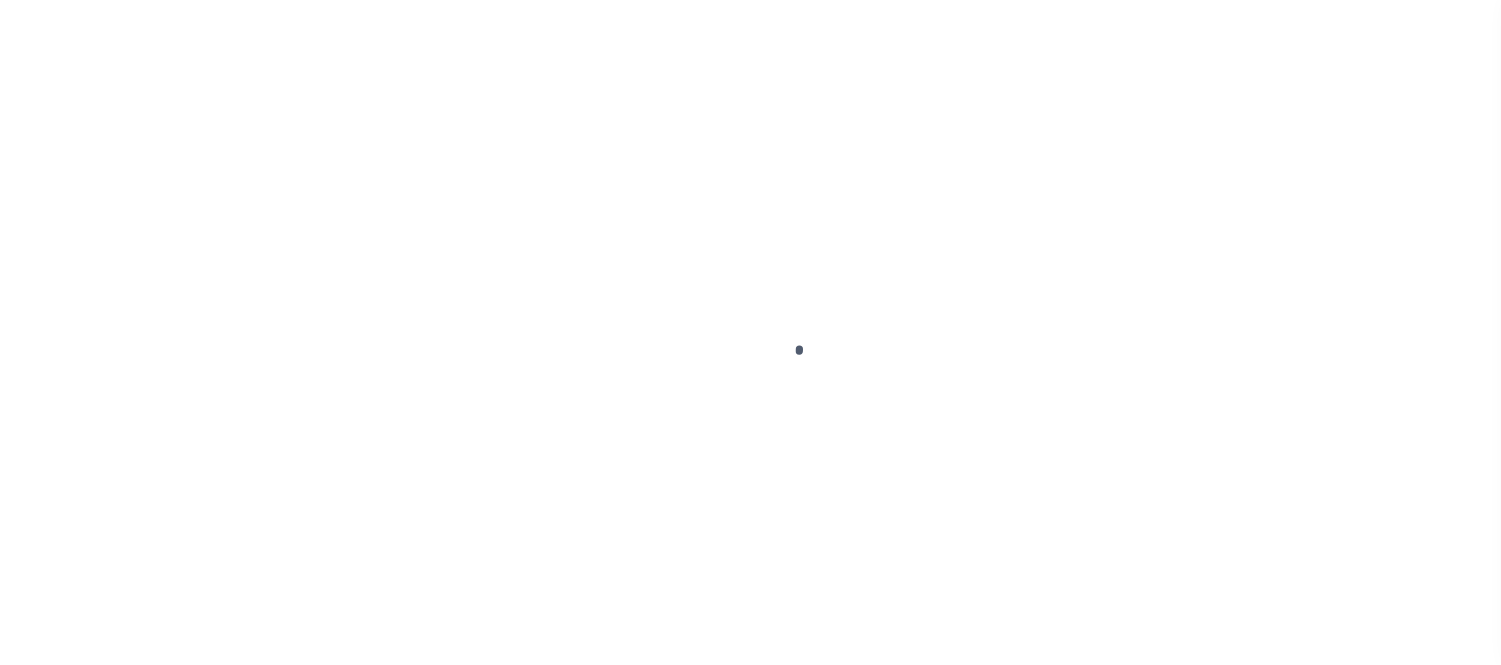 select on "RST" 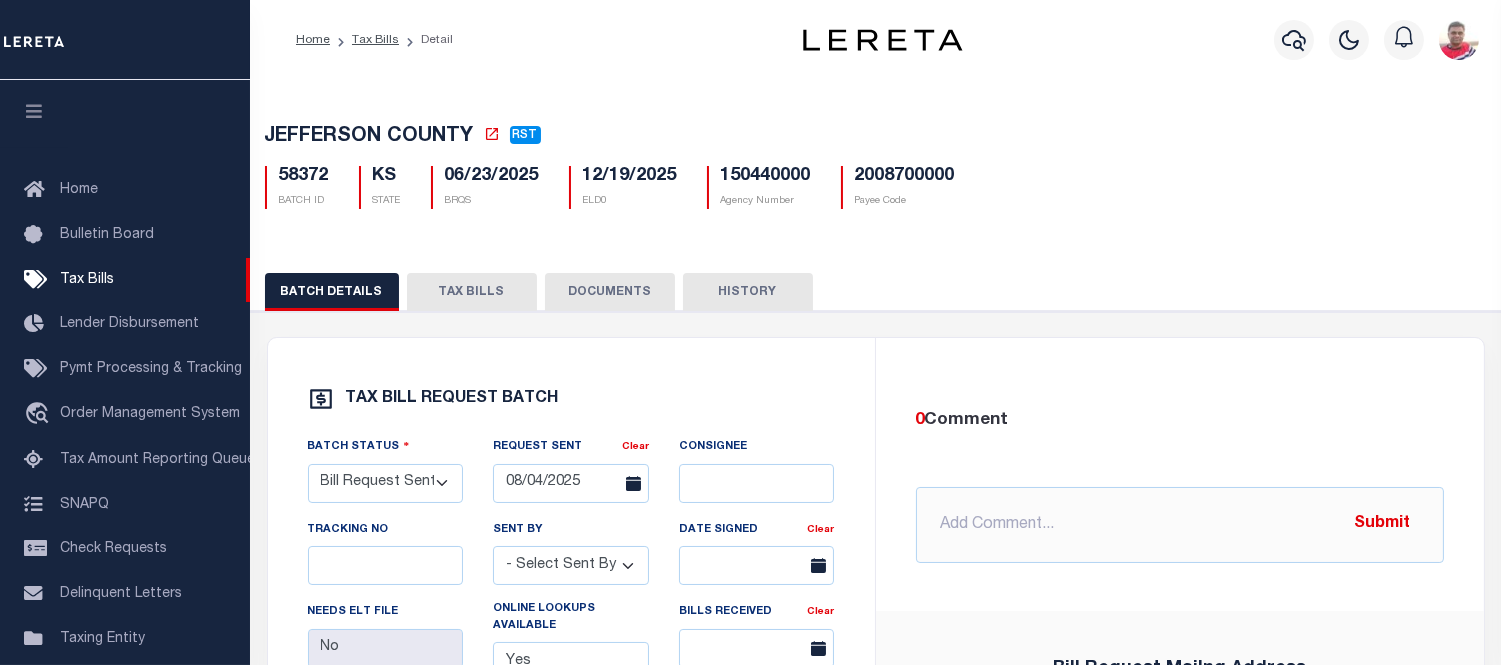 click on "TAX BILLS" at bounding box center (472, 292) 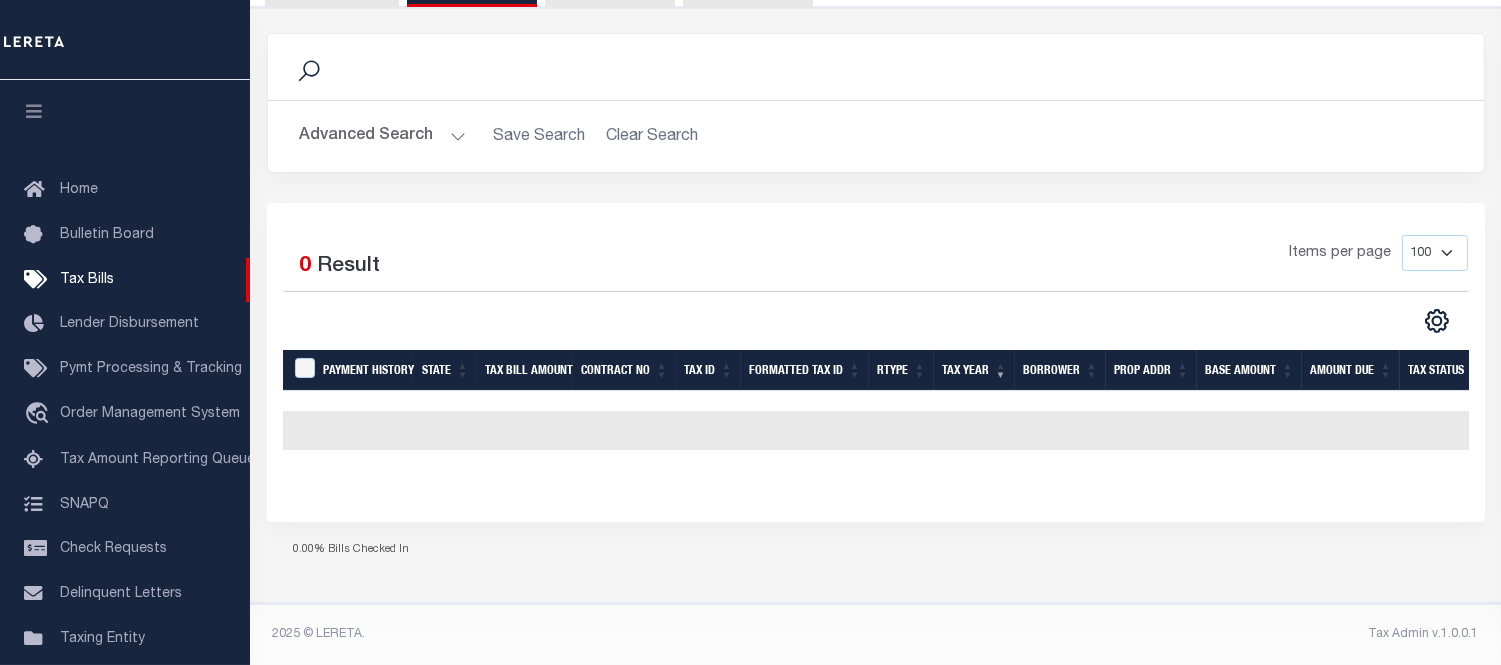 scroll, scrollTop: 207, scrollLeft: 0, axis: vertical 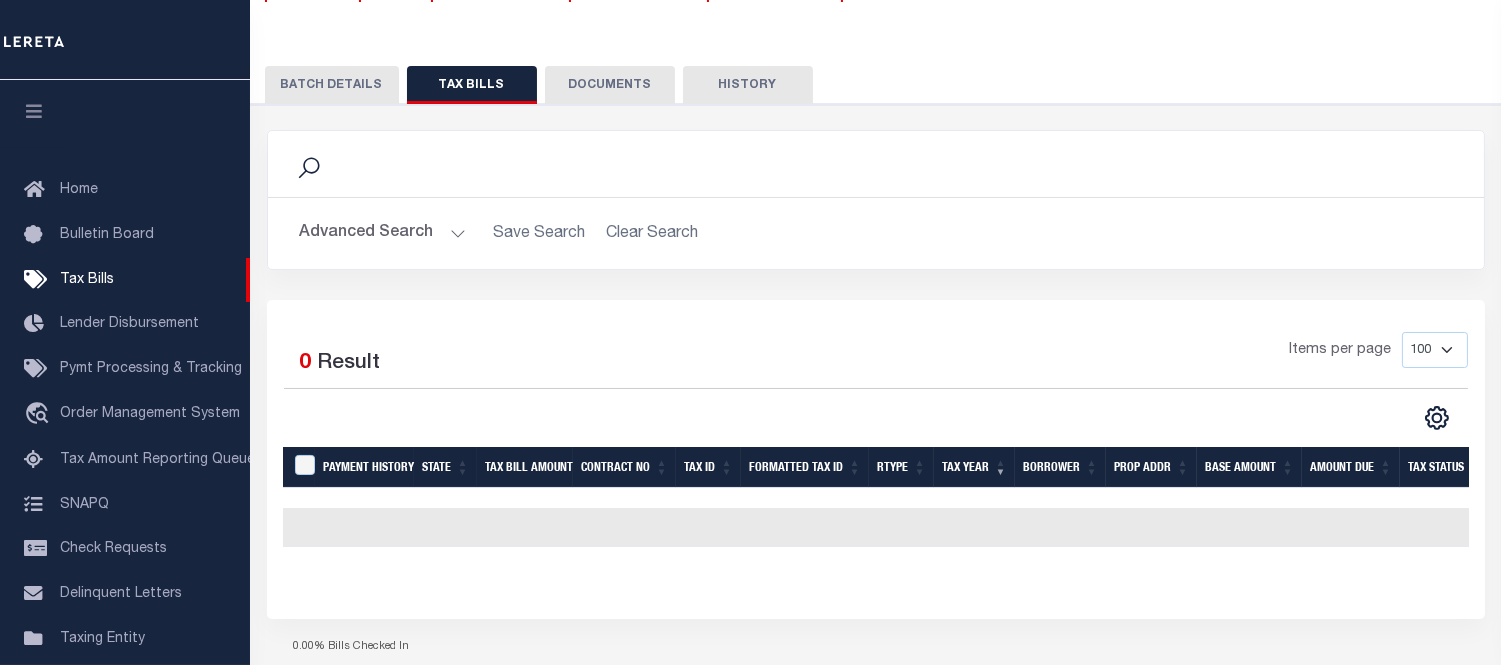 click on "Advanced Search" at bounding box center [383, 233] 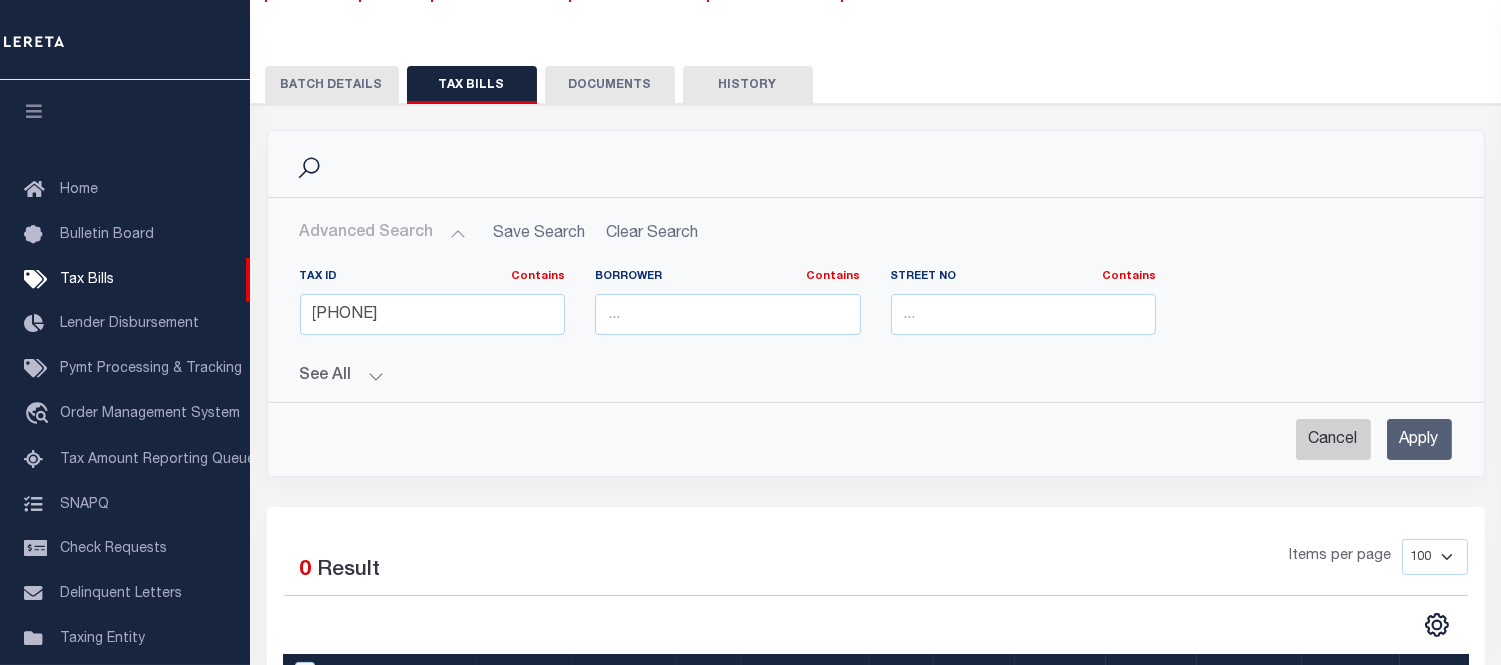 click on "Cancel" at bounding box center [1333, 439] 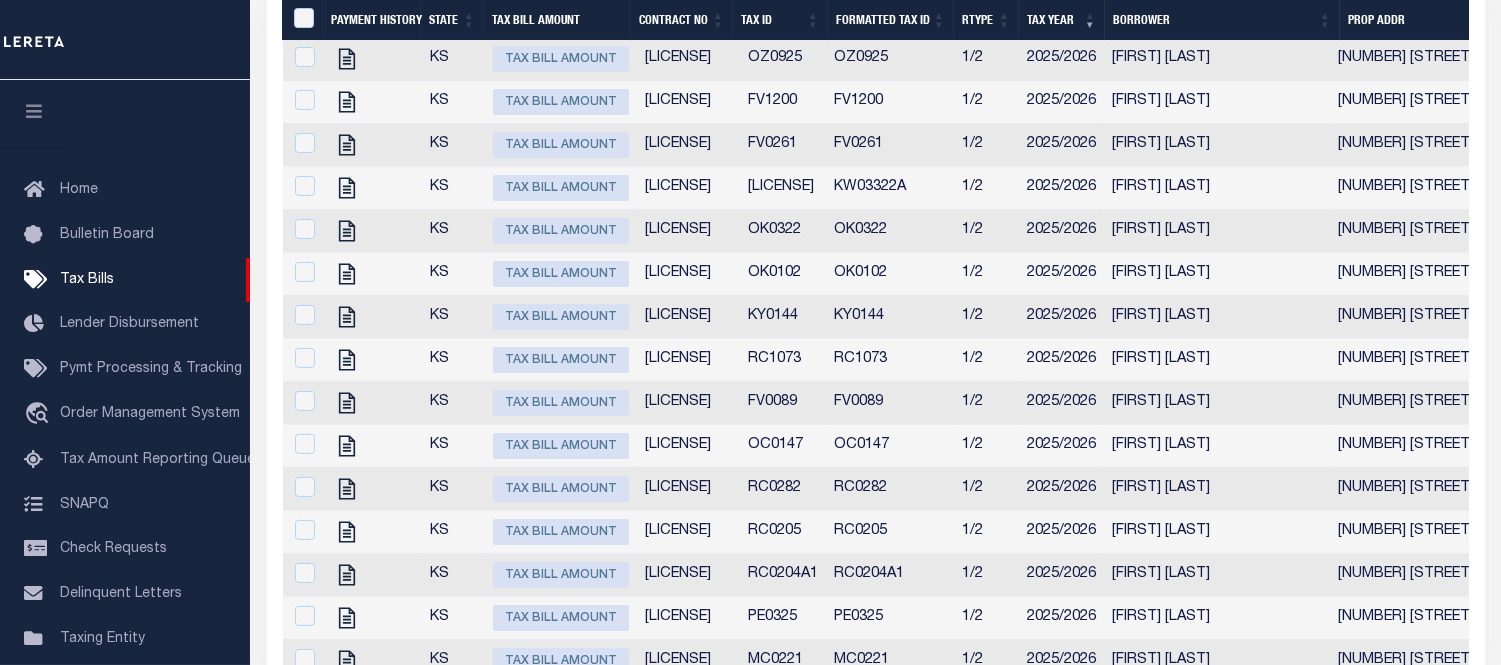 scroll, scrollTop: 1047, scrollLeft: 0, axis: vertical 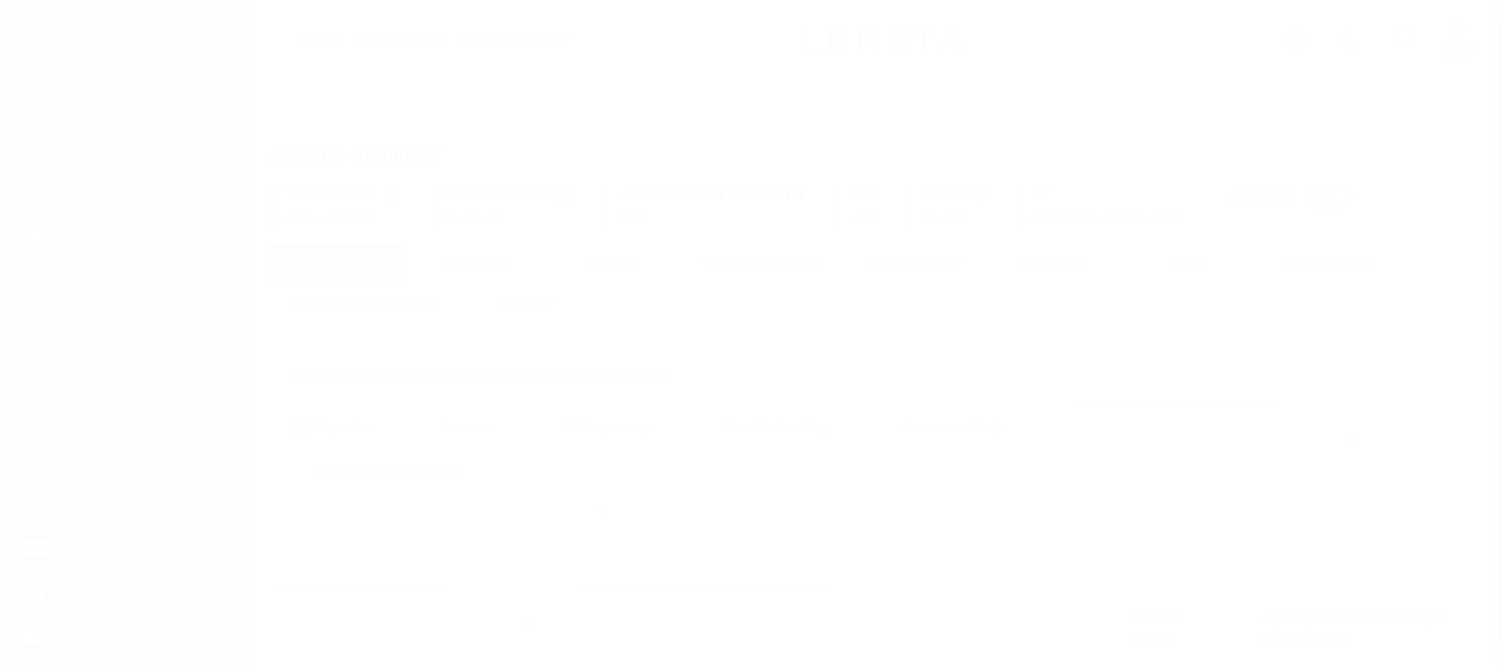 select 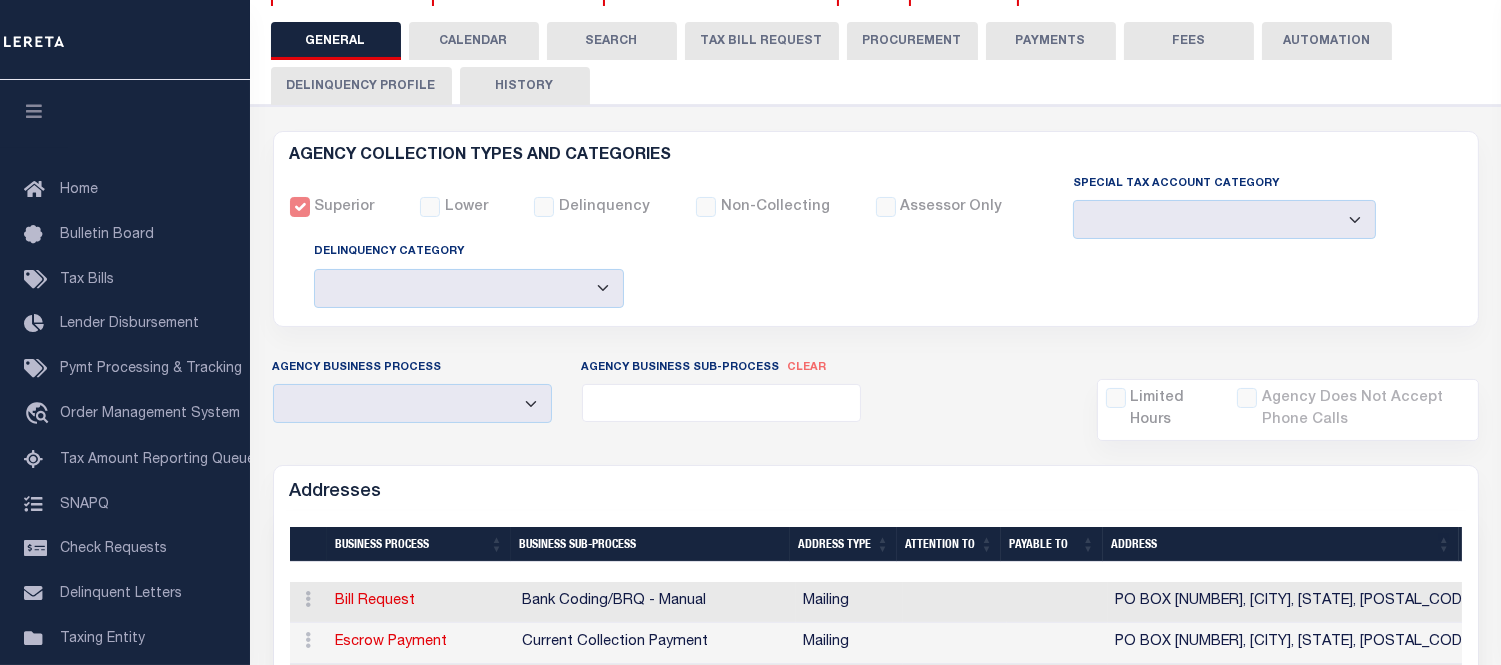 scroll, scrollTop: 111, scrollLeft: 0, axis: vertical 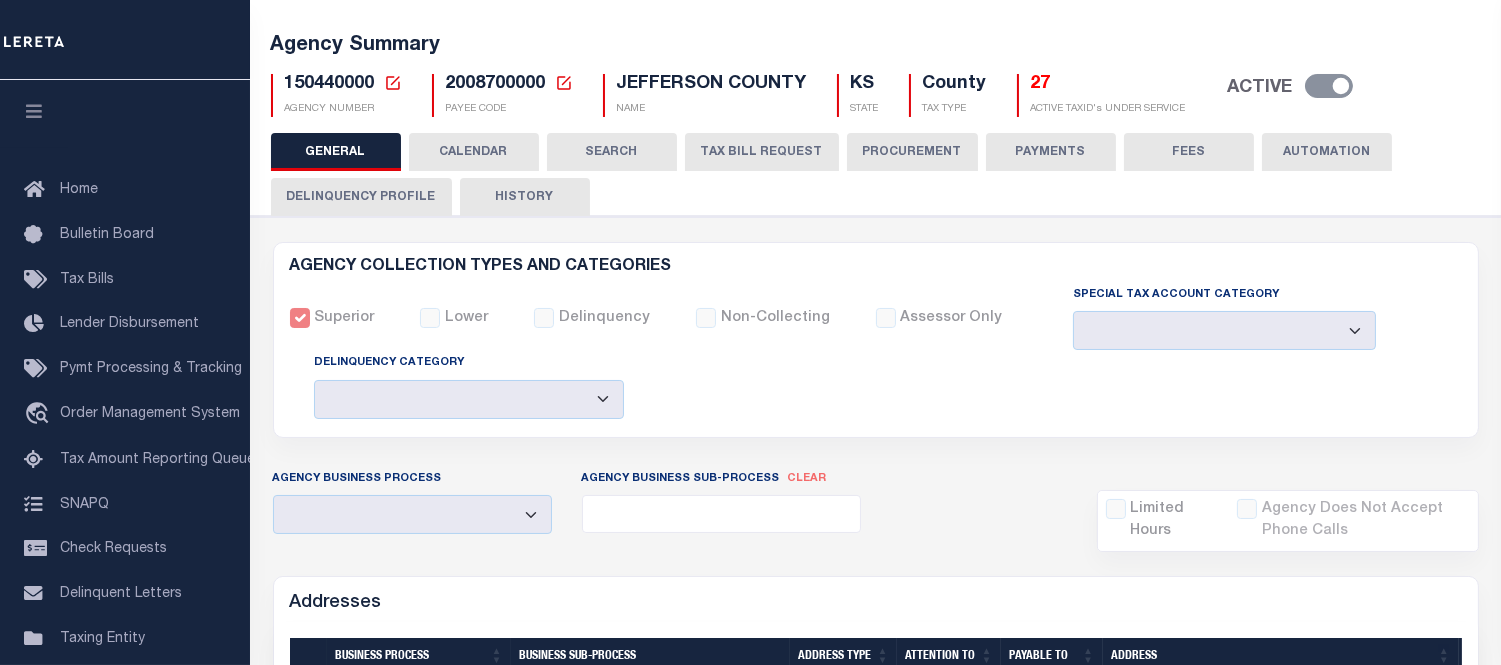 click on "CALENDAR" at bounding box center [474, 152] 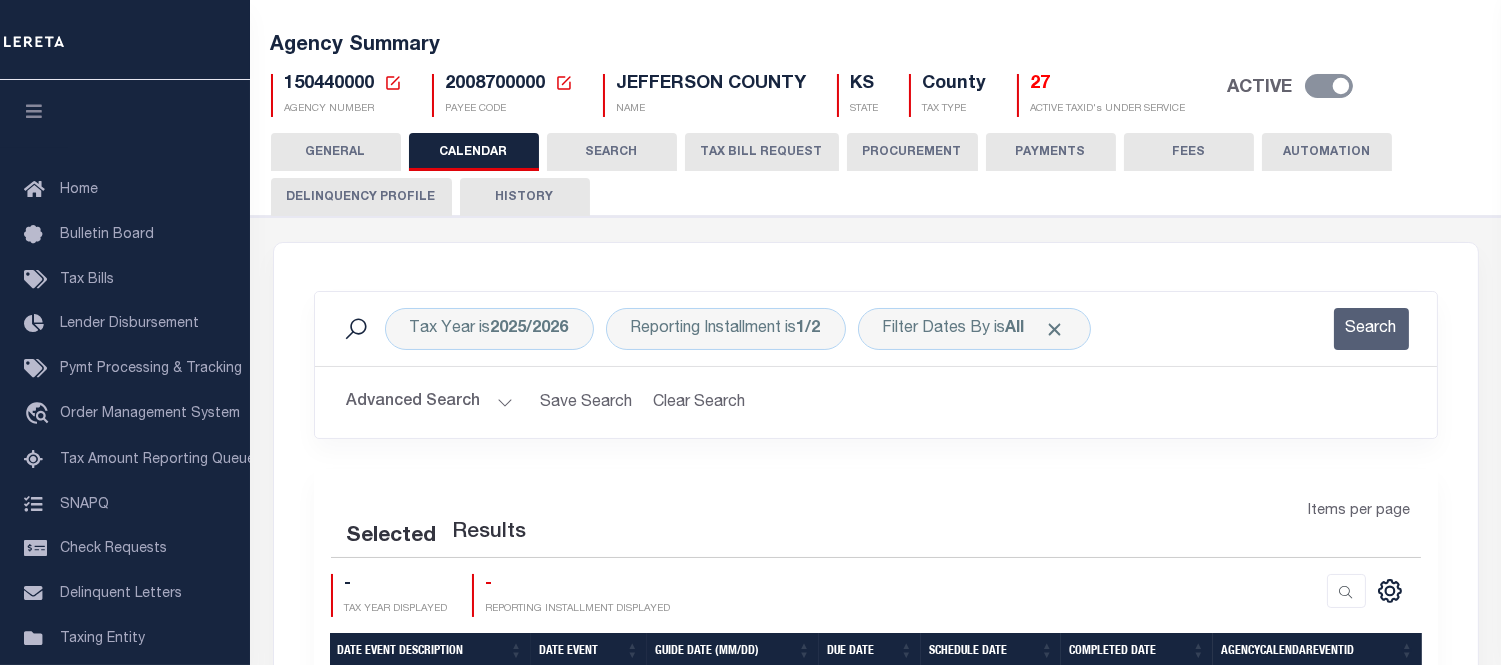 checkbox on "false" 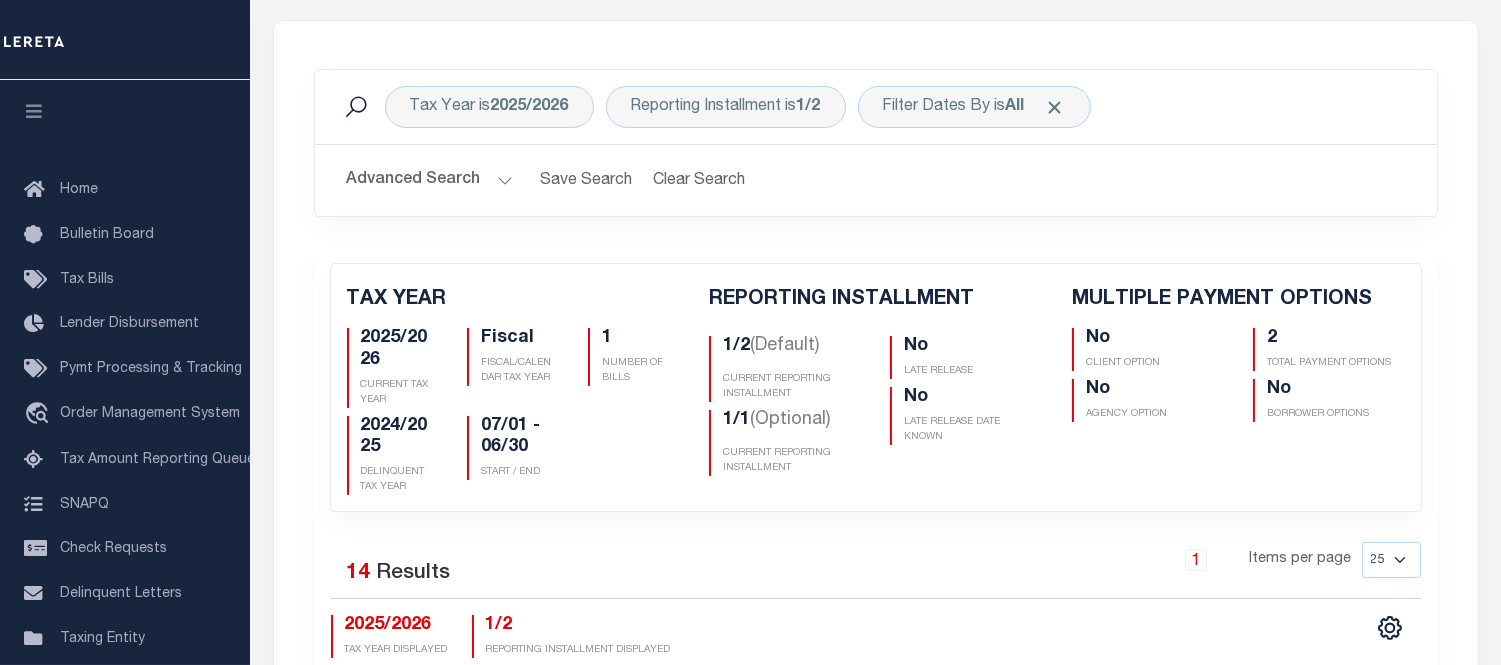 scroll, scrollTop: 666, scrollLeft: 0, axis: vertical 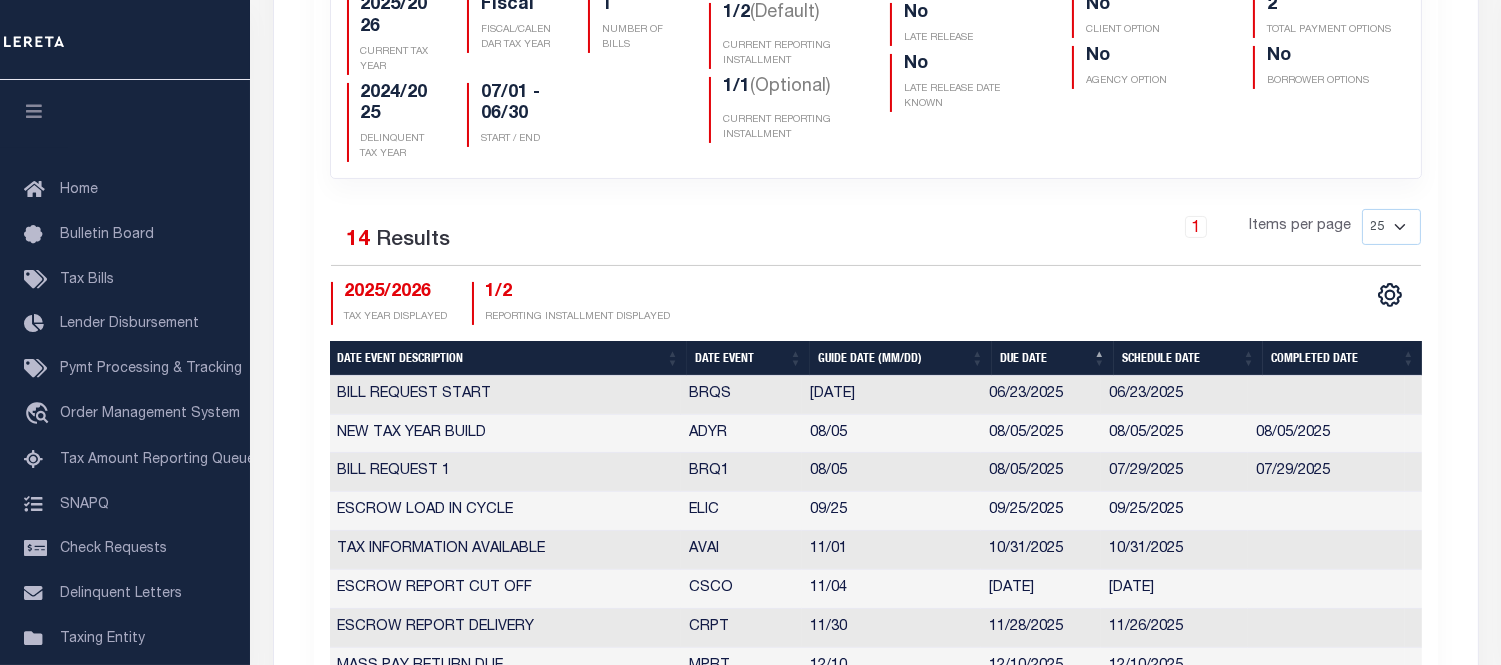 click on "Date Event" at bounding box center (748, 358) 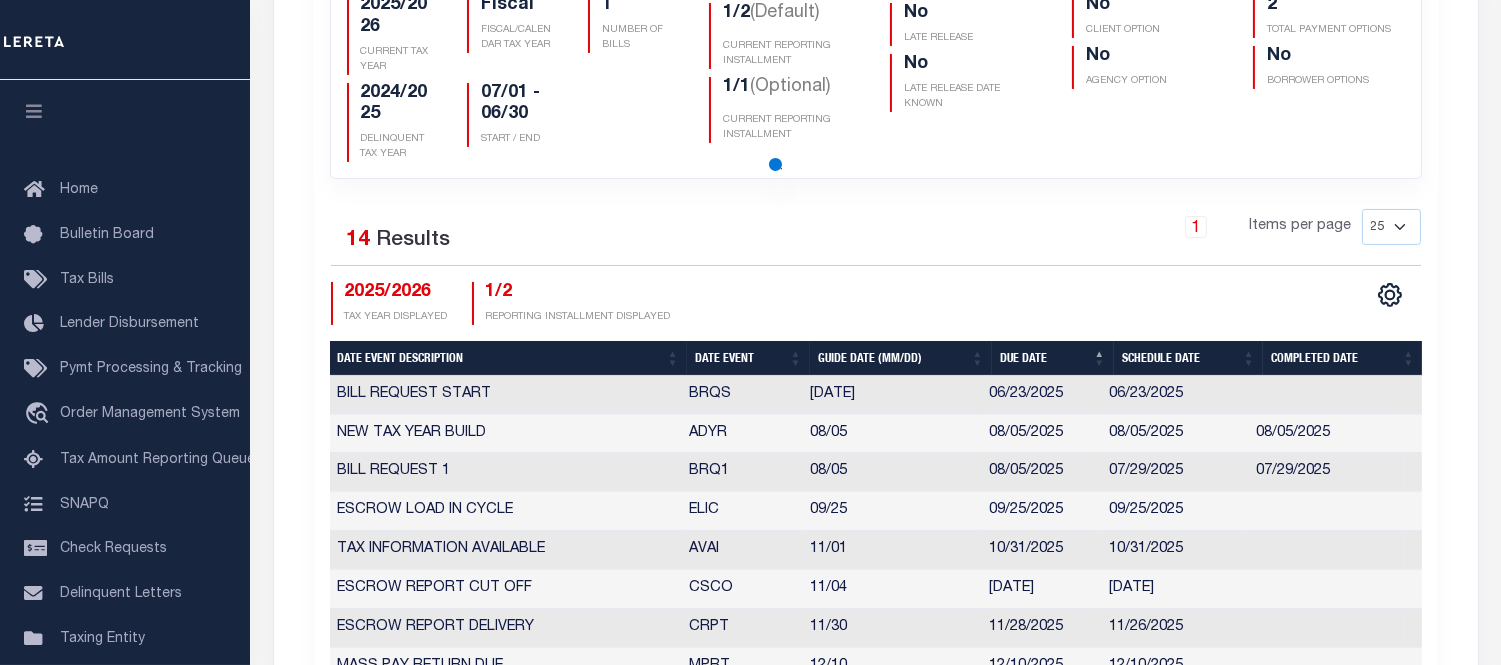 checkbox on "false" 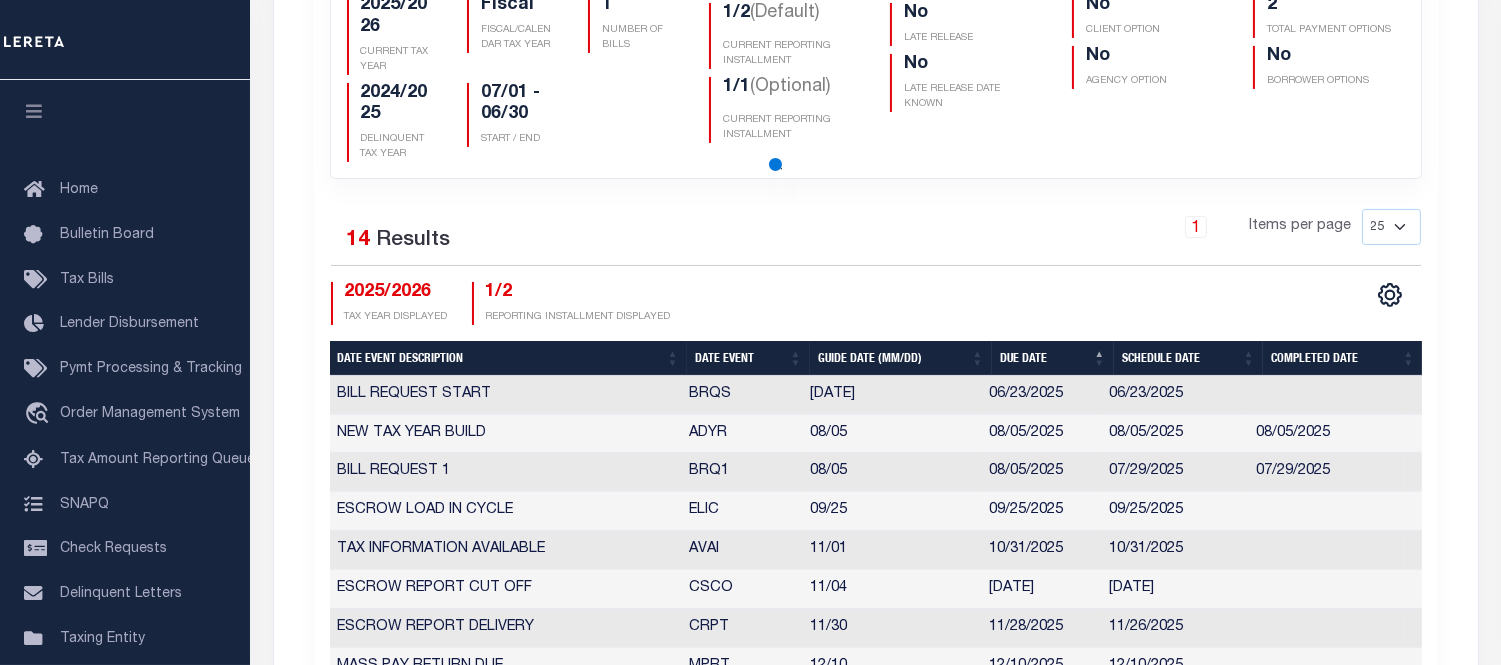checkbox on "false" 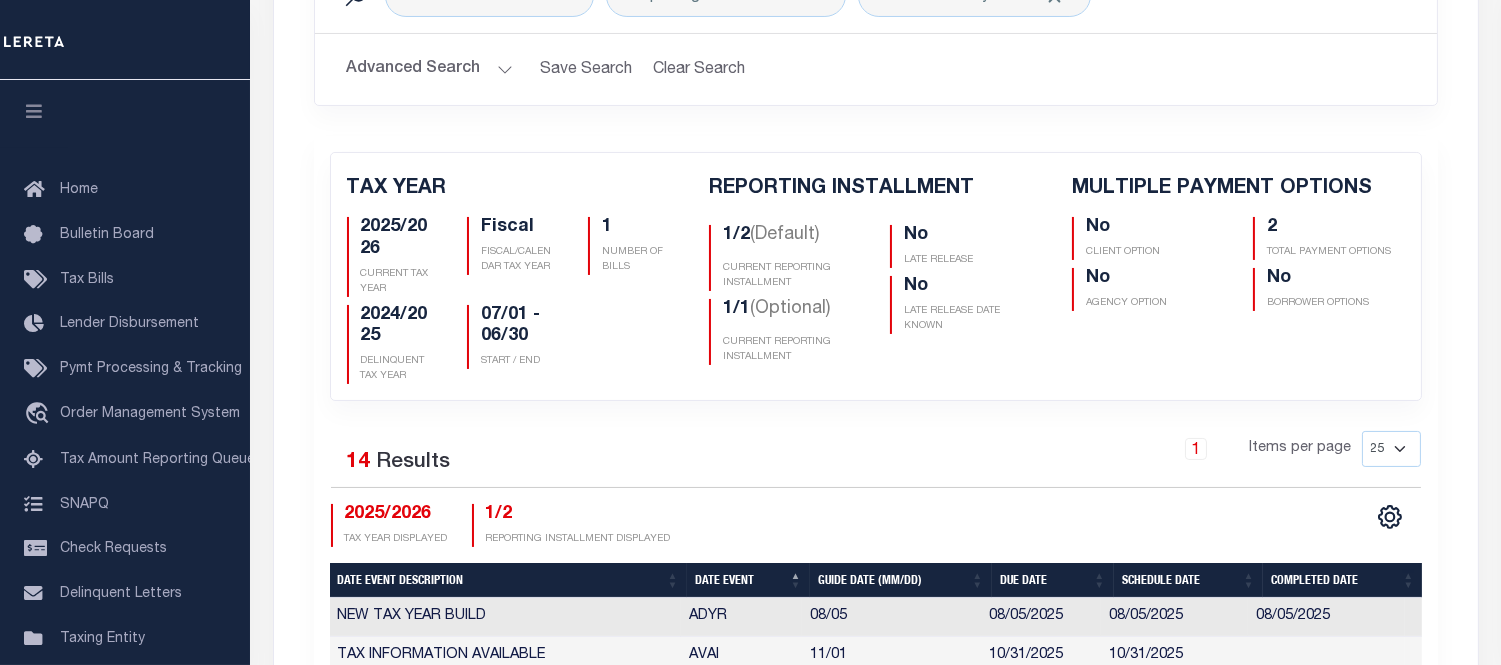 scroll, scrollTop: 222, scrollLeft: 0, axis: vertical 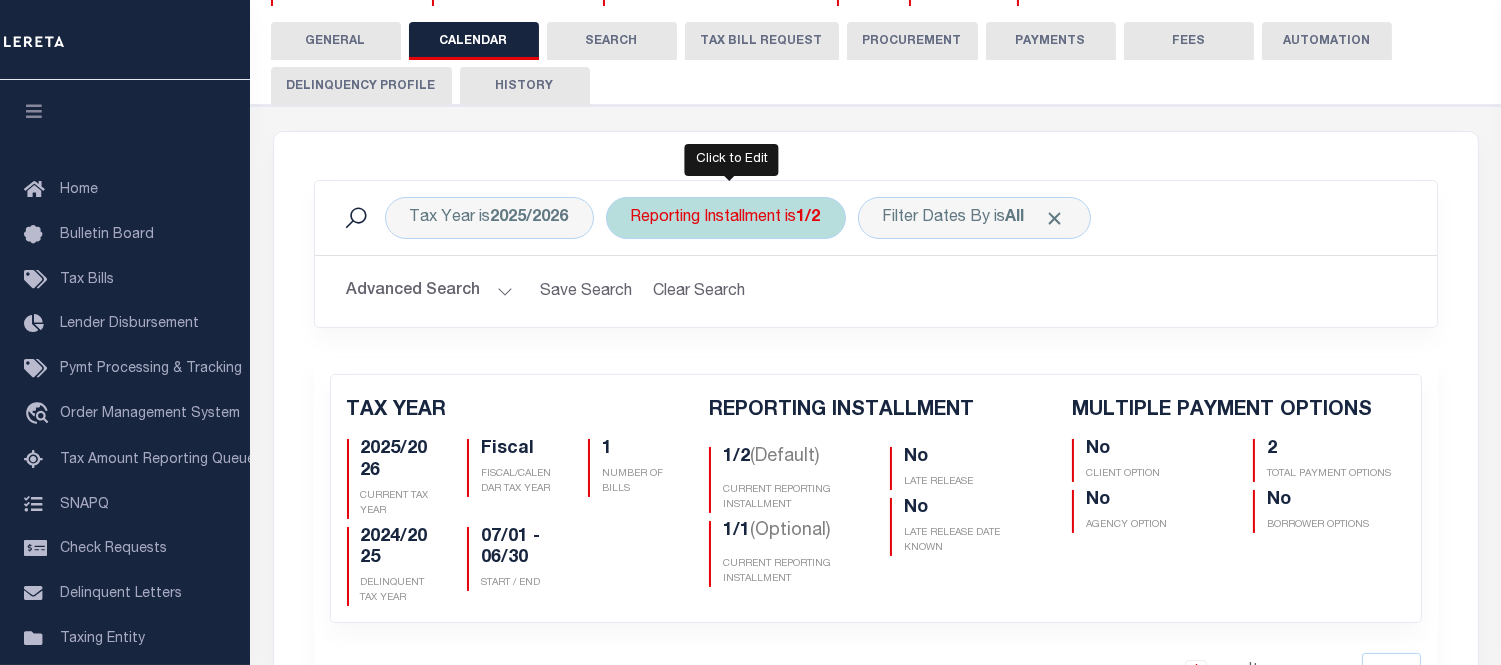 click on "Reporting Installment is  1/2" at bounding box center [726, 218] 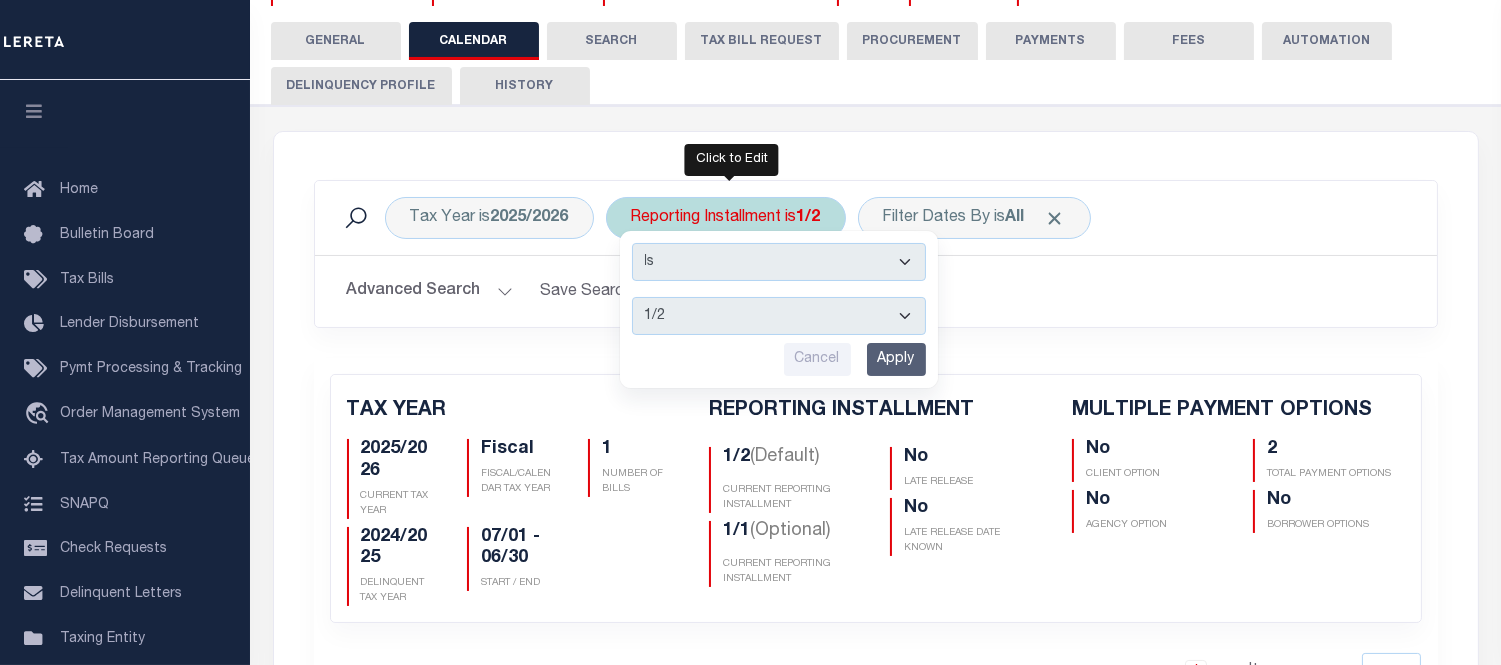 click on "1/2 2/2 1/1" at bounding box center [779, 316] 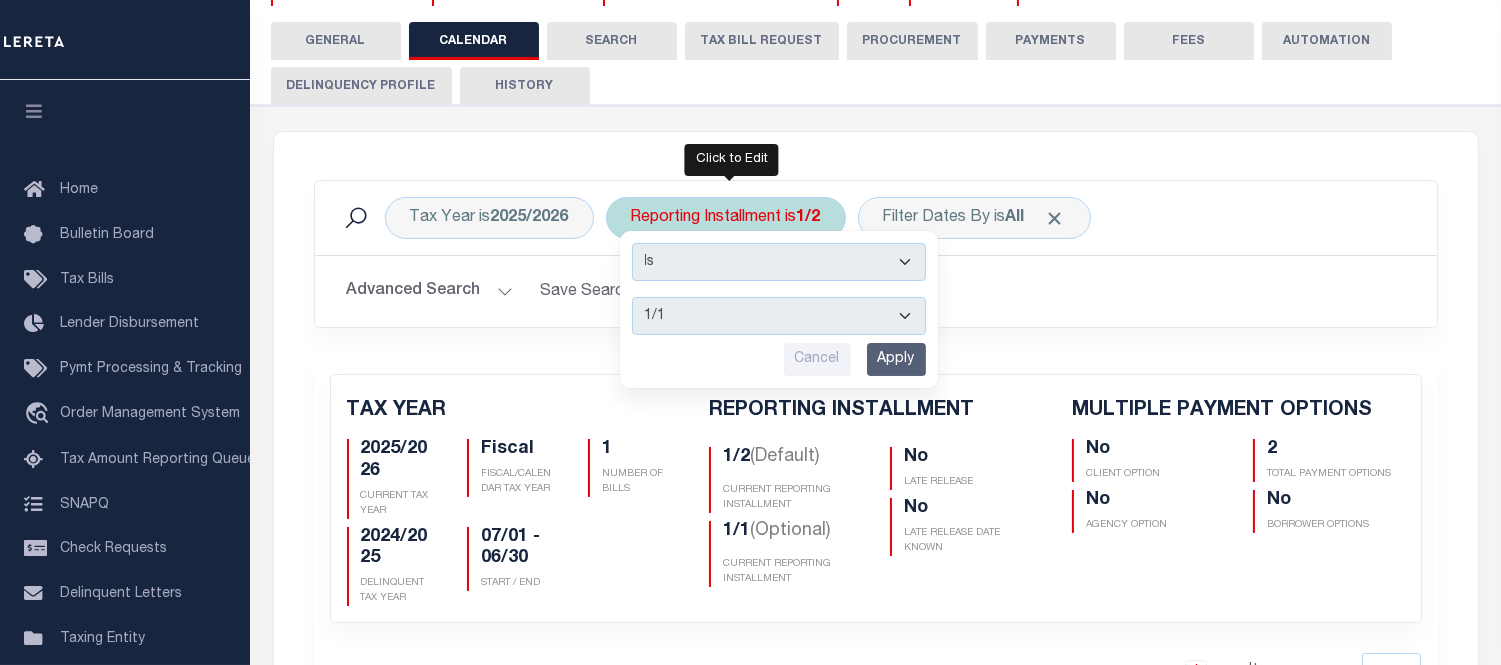 click on "1/2 2/2 1/1" at bounding box center (779, 316) 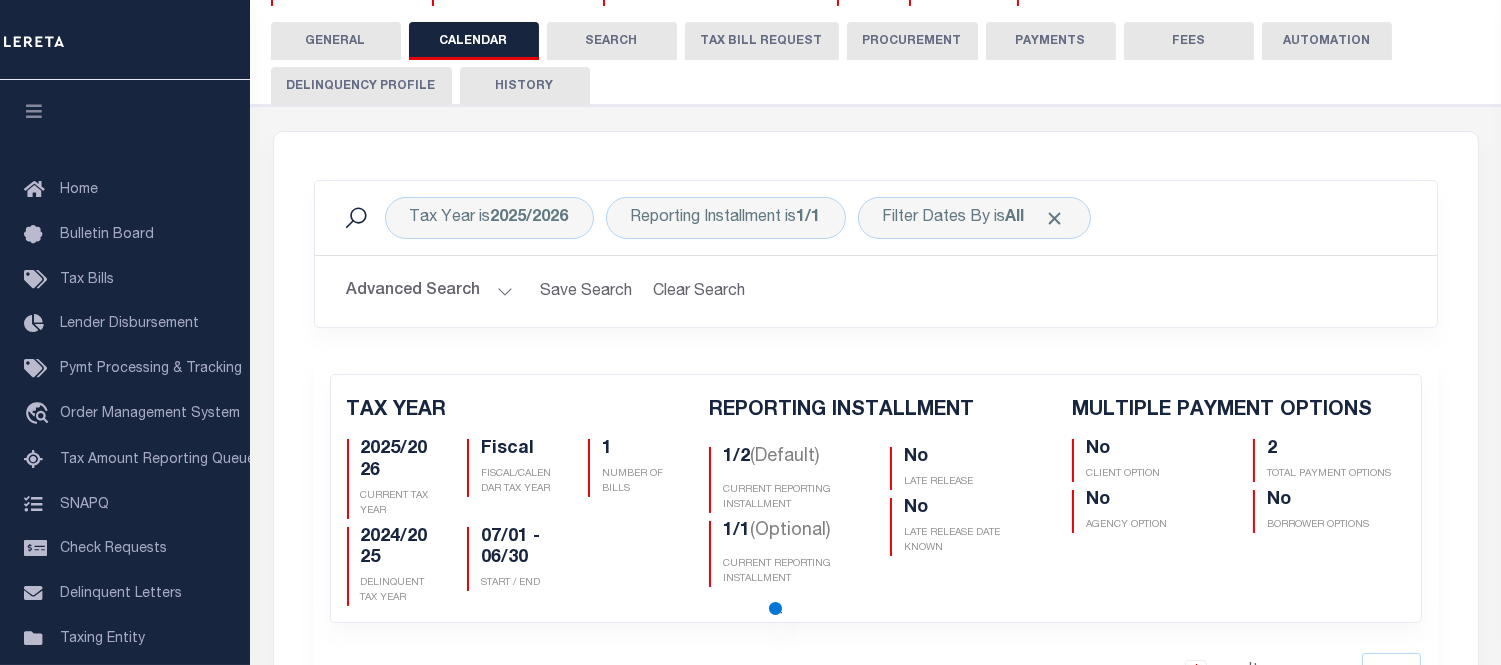 checkbox on "false" 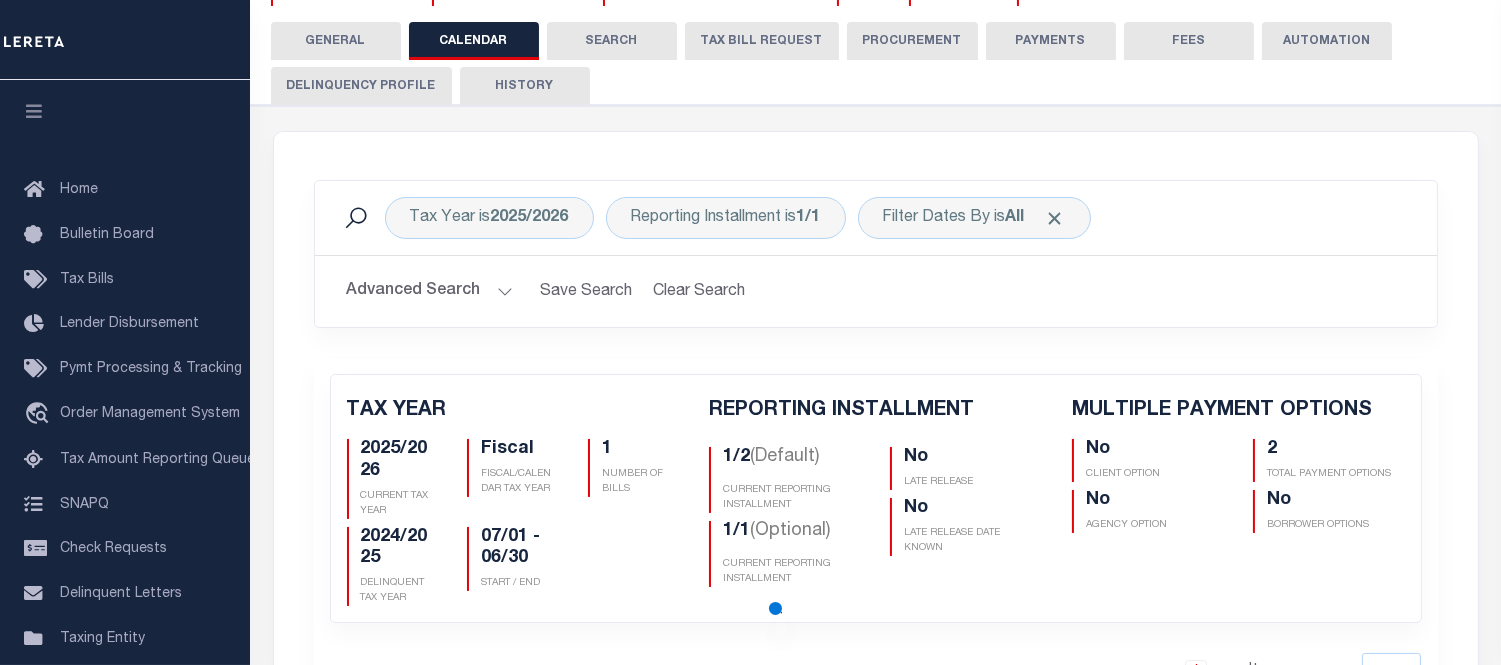 checkbox on "false" 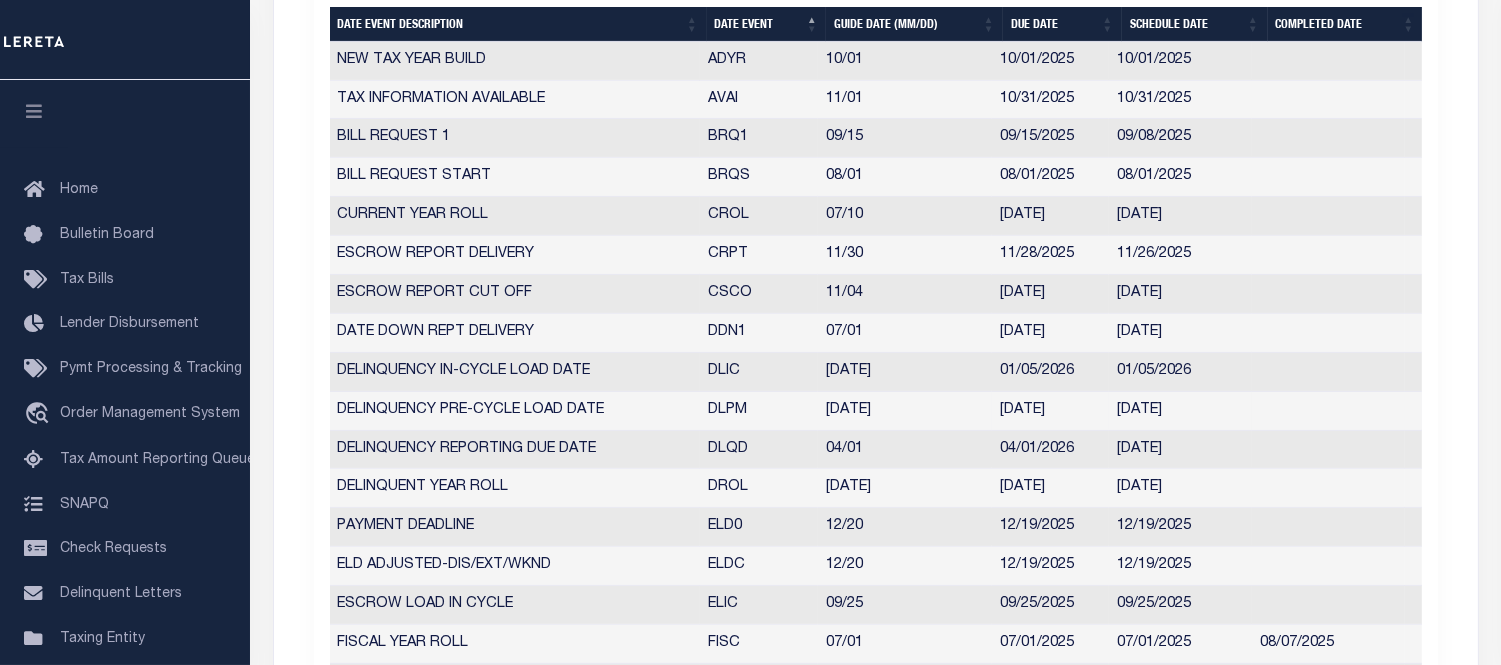 scroll, scrollTop: 777, scrollLeft: 0, axis: vertical 